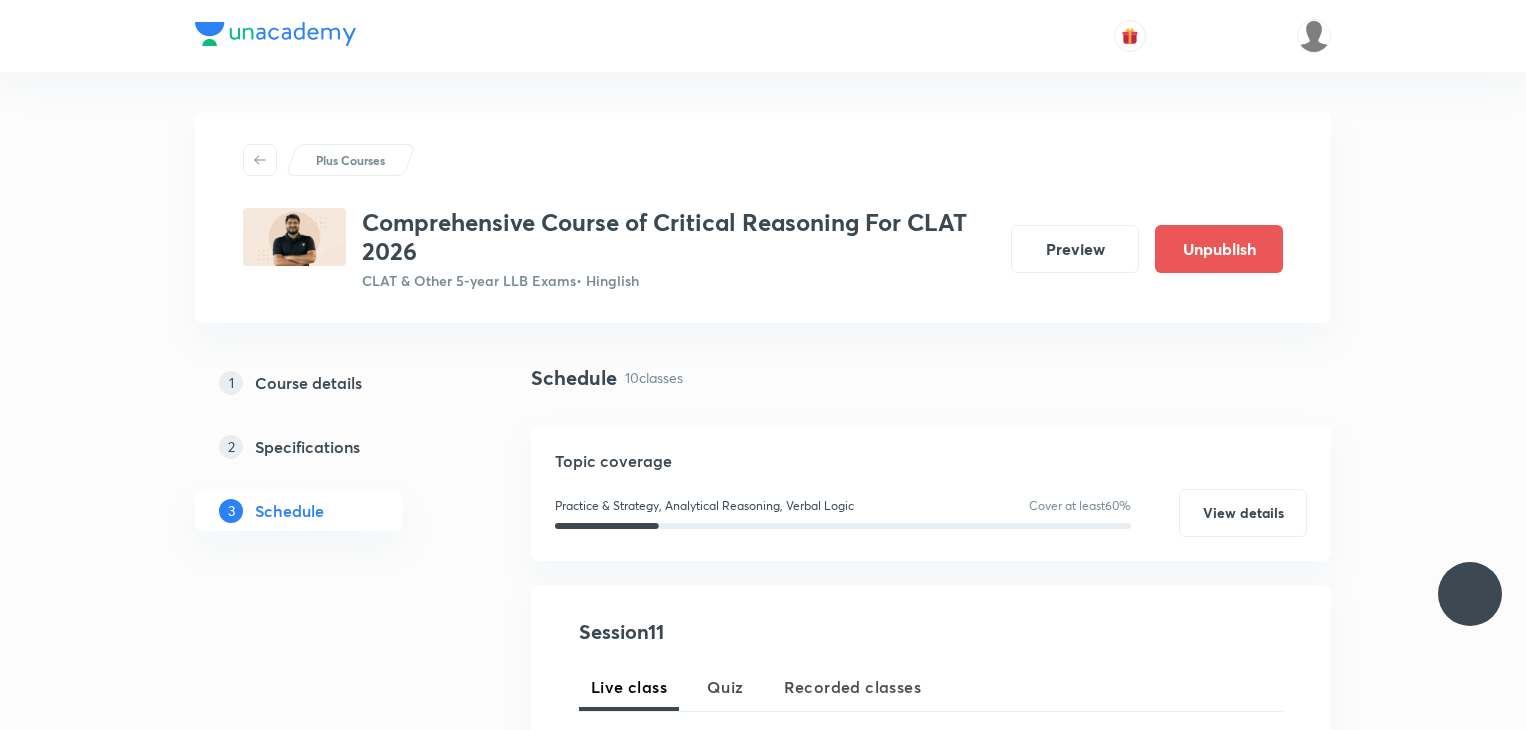 scroll, scrollTop: 1146, scrollLeft: 0, axis: vertical 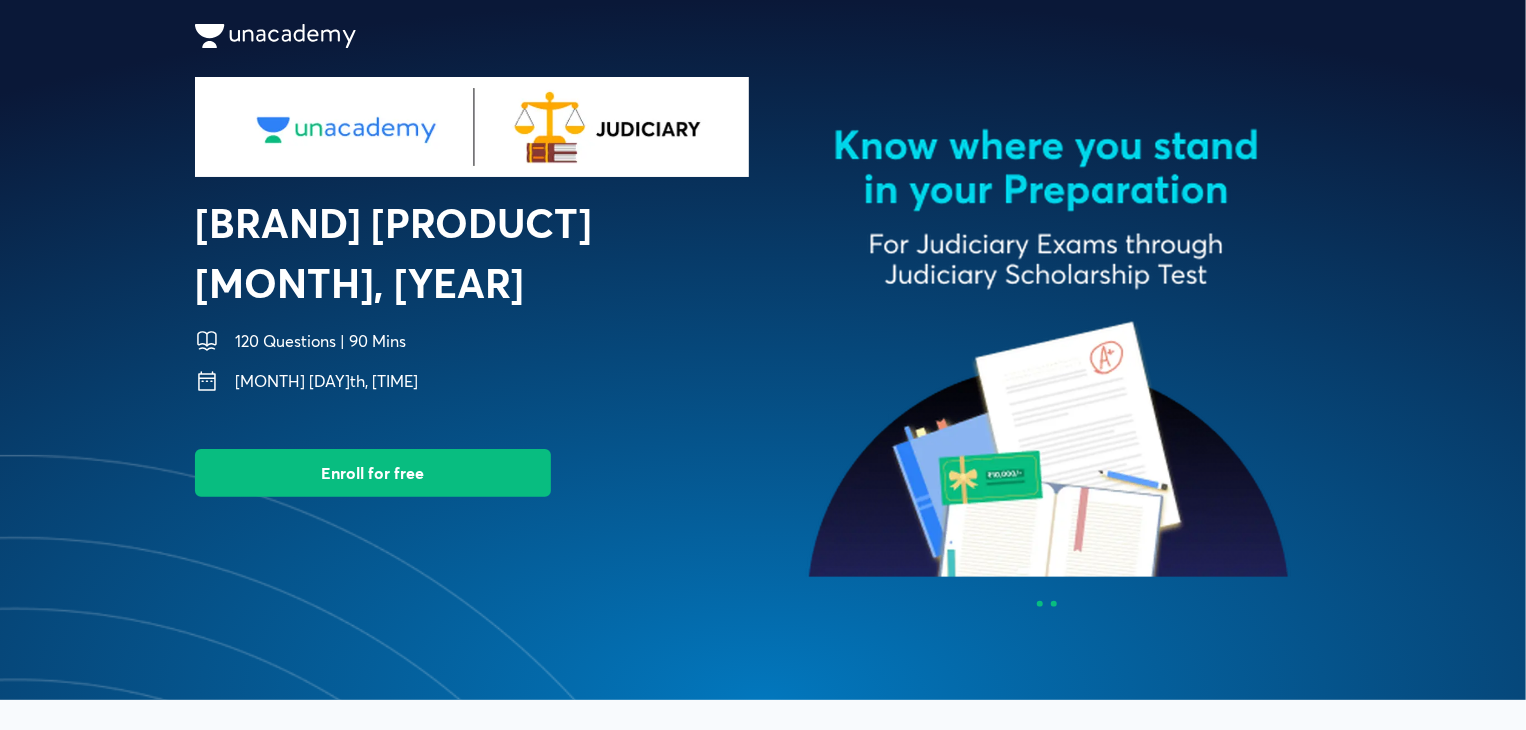 click at bounding box center (1054, 604) 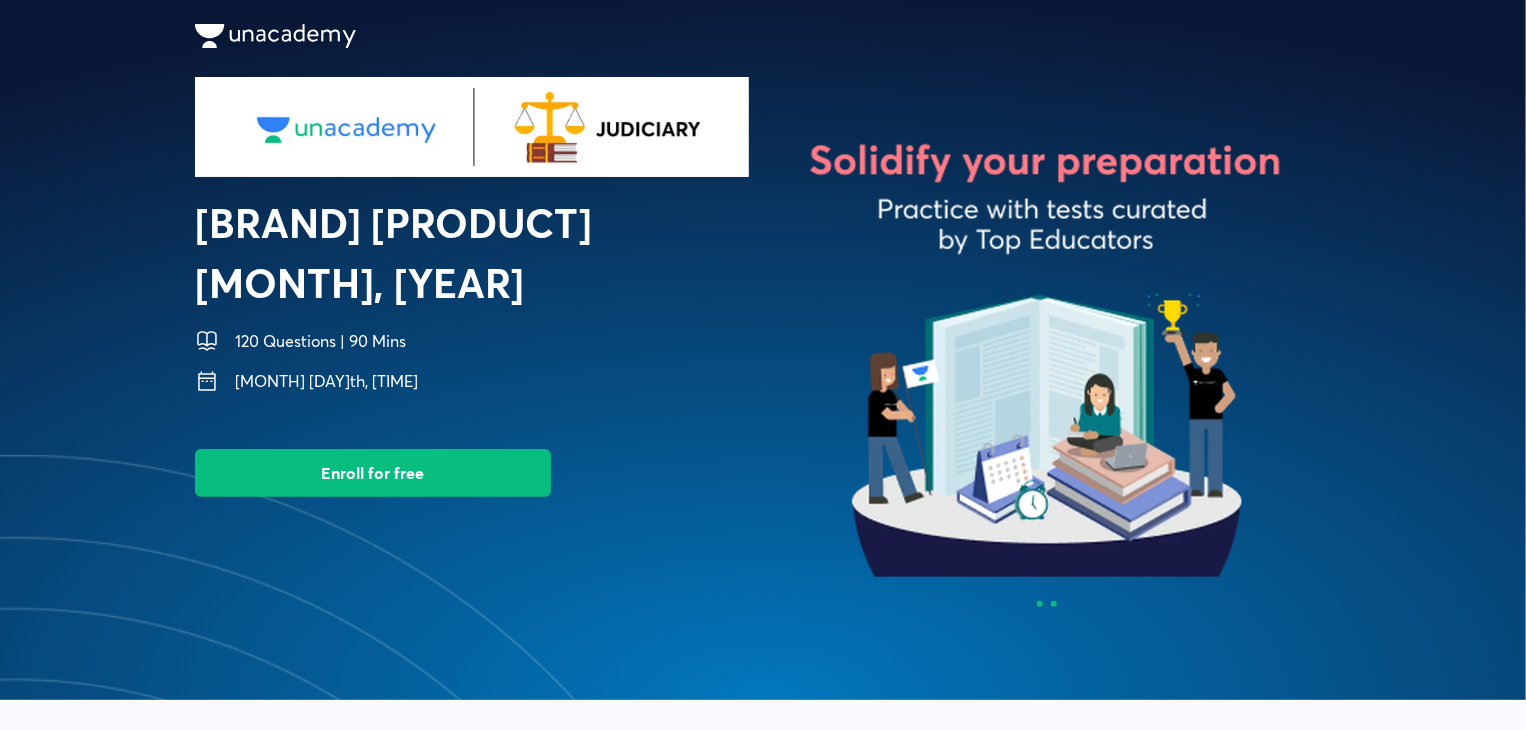click at bounding box center (1040, 604) 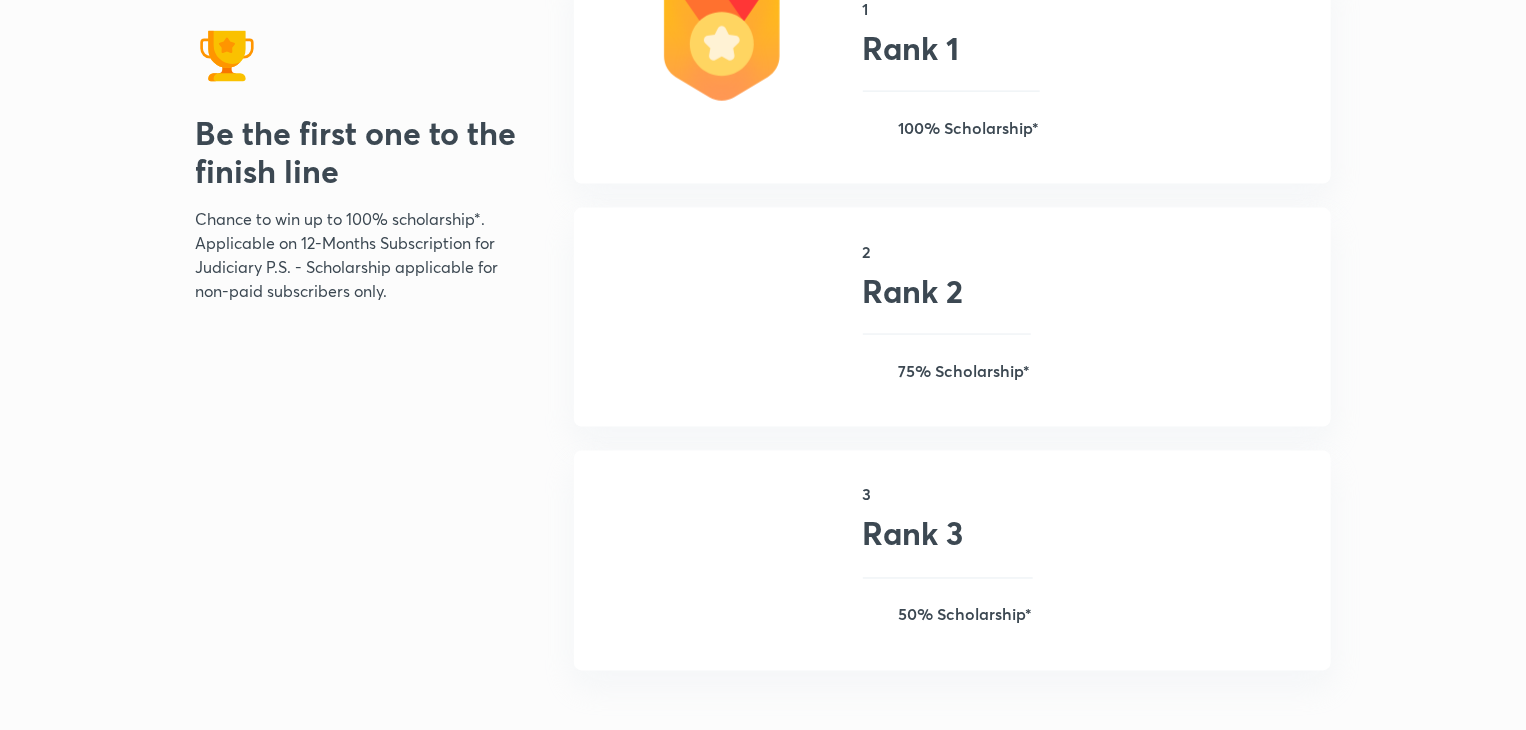 scroll, scrollTop: 0, scrollLeft: 0, axis: both 